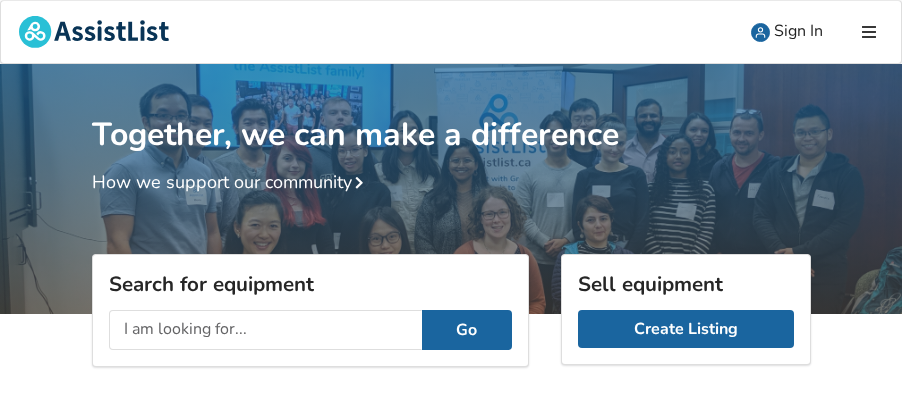 scroll, scrollTop: 161, scrollLeft: 0, axis: vertical 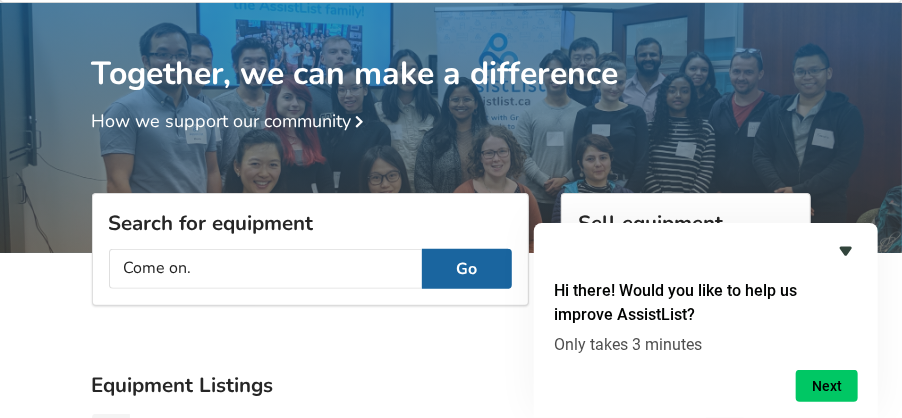 type on "Come on." 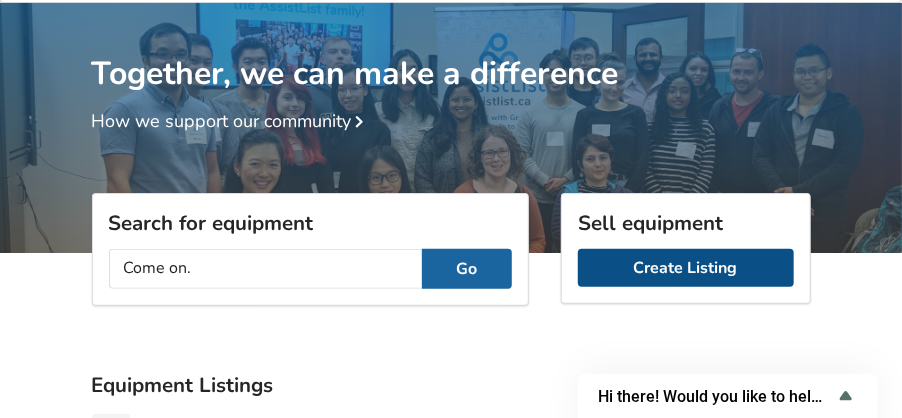 click on "Create Listing" at bounding box center (686, 268) 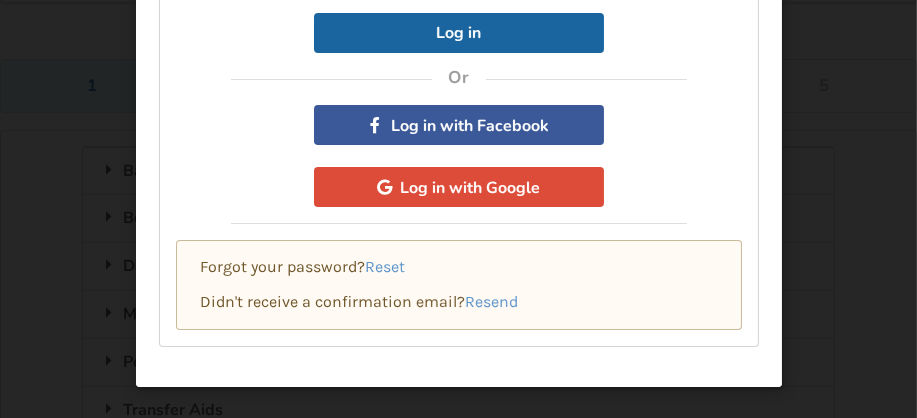scroll, scrollTop: 212, scrollLeft: 0, axis: vertical 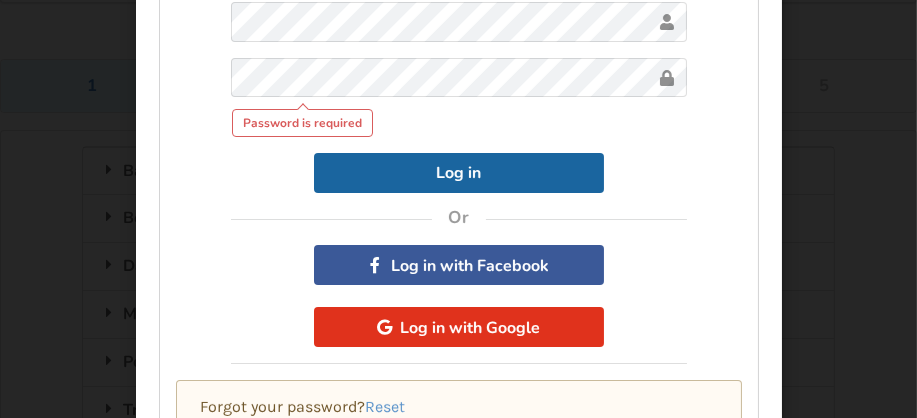 click on "To create listings or contact someone with equipment listed, sign up for a free account. Password is required Log in Or Log in with Facebook Log in with Google" at bounding box center (459, 144) 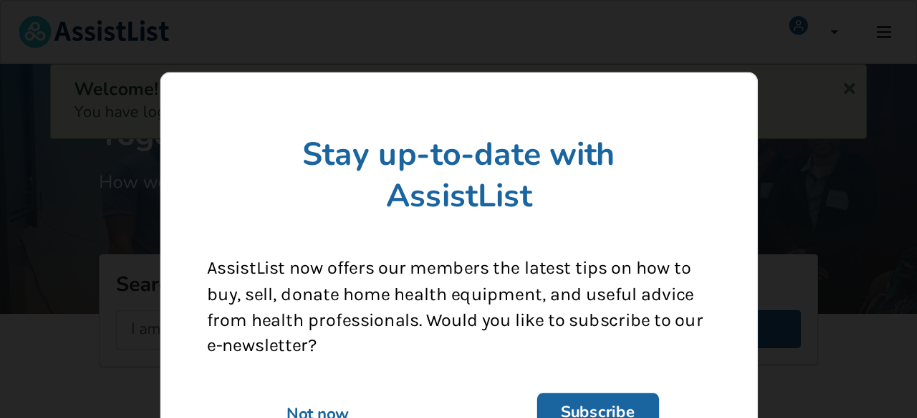 scroll, scrollTop: 61, scrollLeft: 0, axis: vertical 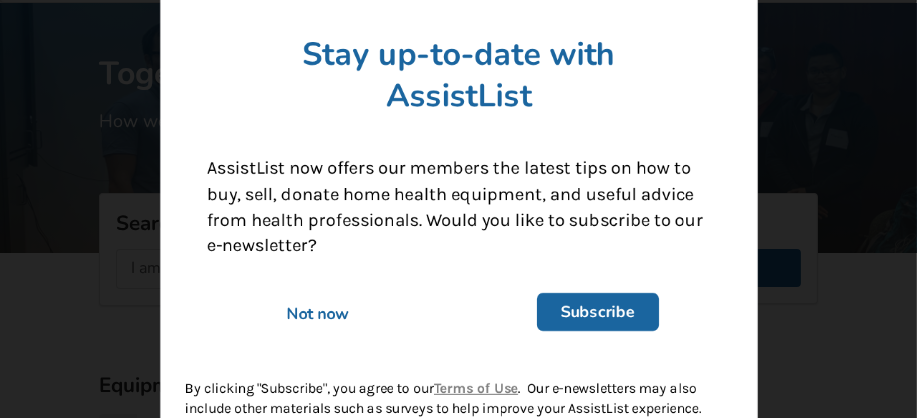 click on "Not now" at bounding box center (318, 314) 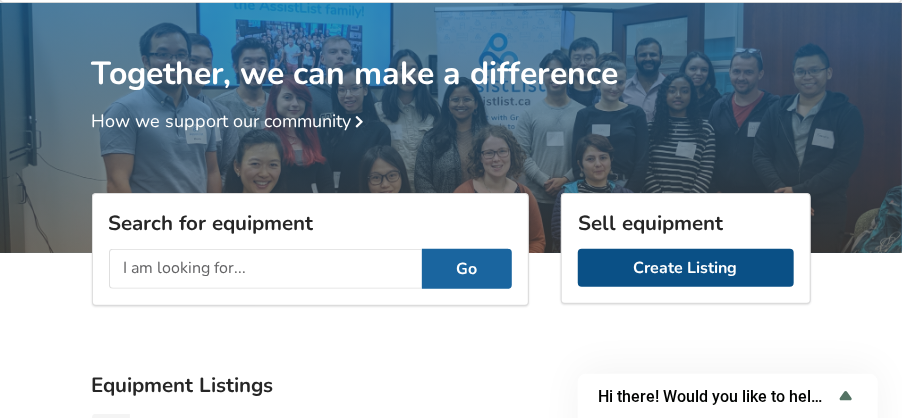 click on "Create Listing" at bounding box center (686, 268) 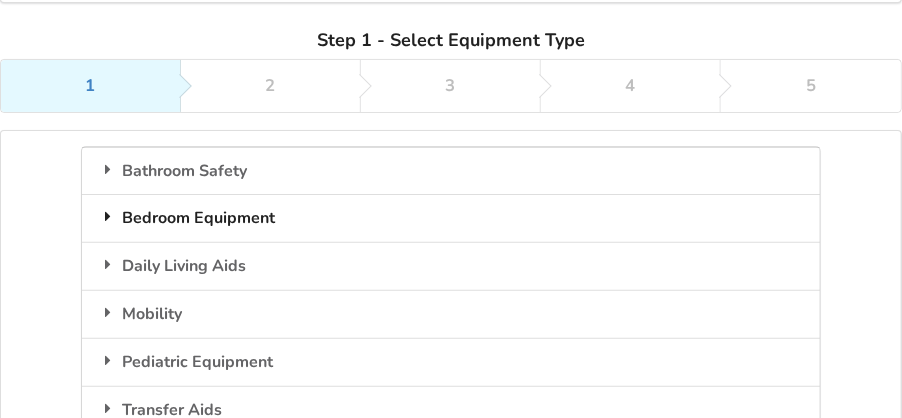 scroll, scrollTop: 161, scrollLeft: 0, axis: vertical 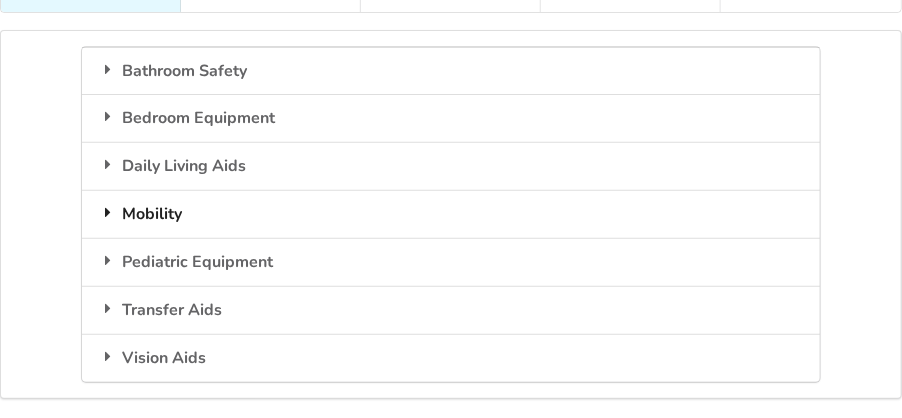 click on "Mobility" at bounding box center [451, 214] 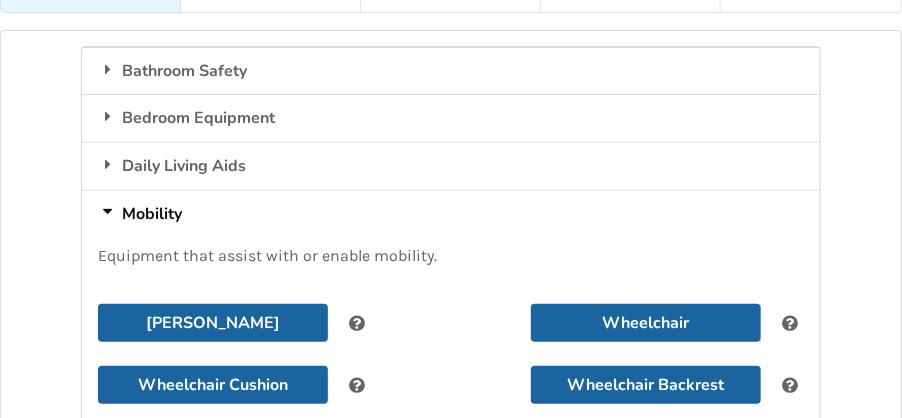 scroll, scrollTop: 261, scrollLeft: 0, axis: vertical 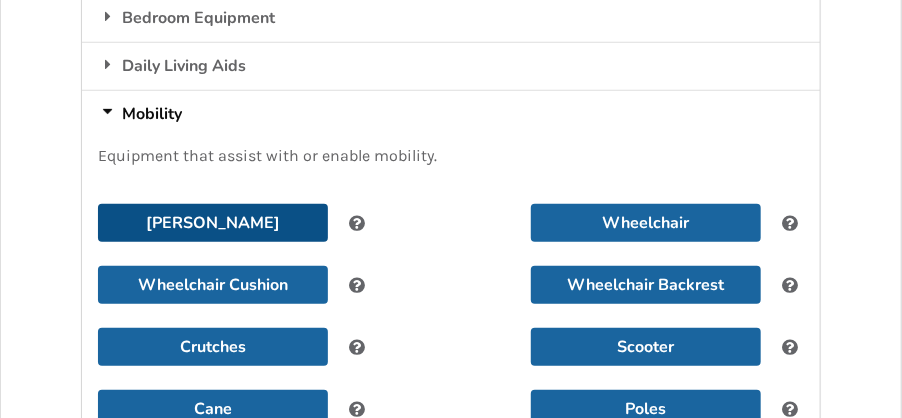 click on "[PERSON_NAME]" at bounding box center (213, 223) 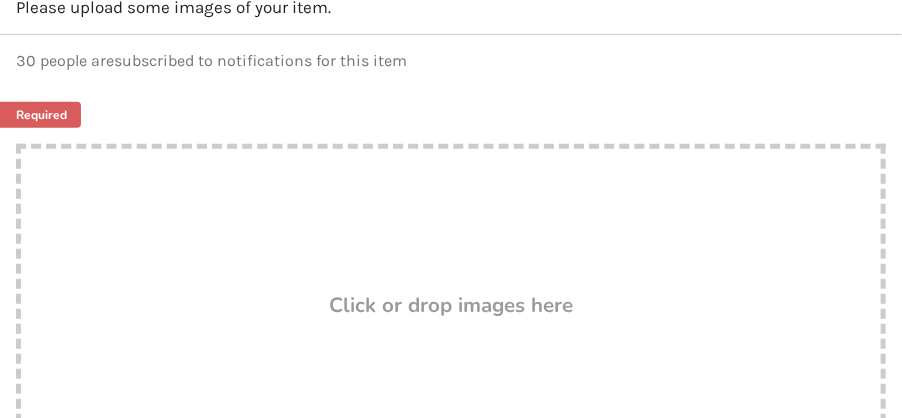 click on "Click or drop images here" at bounding box center (451, 305) 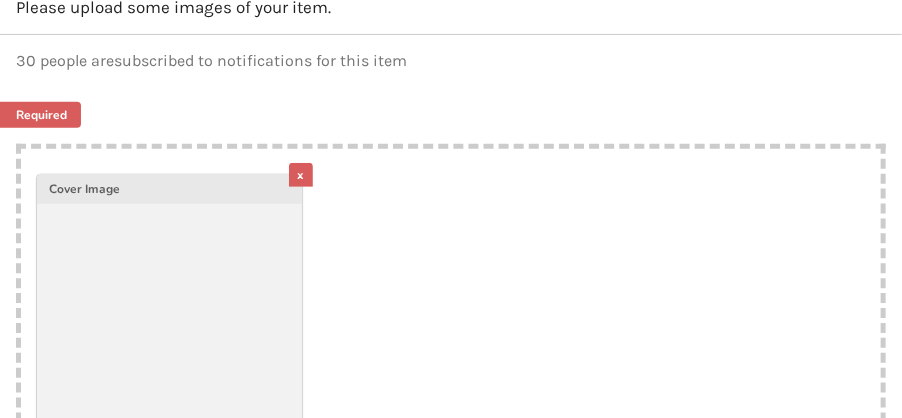 click on "x" at bounding box center (301, 175) 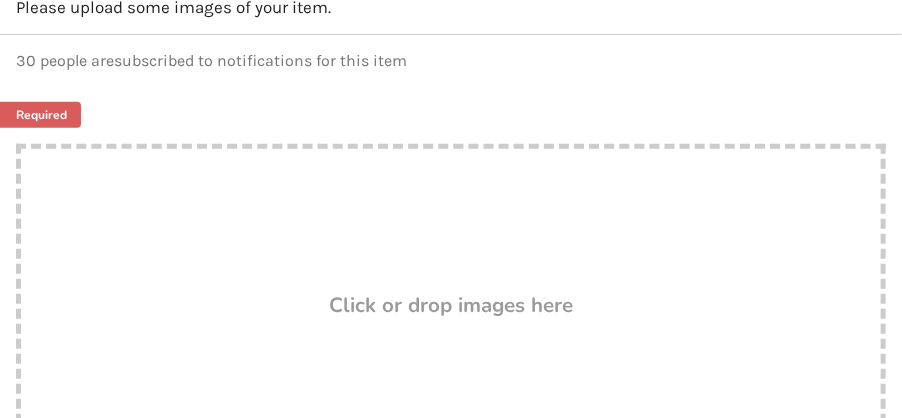 click on "Click or drop images here" at bounding box center (451, 305) 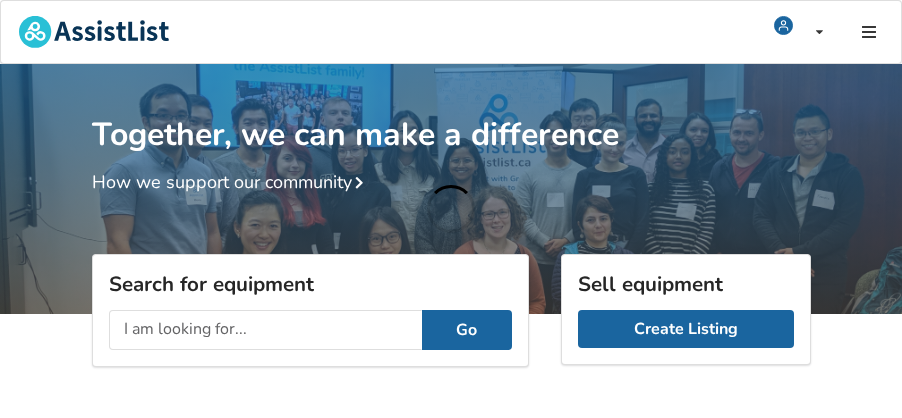 scroll, scrollTop: 74, scrollLeft: 0, axis: vertical 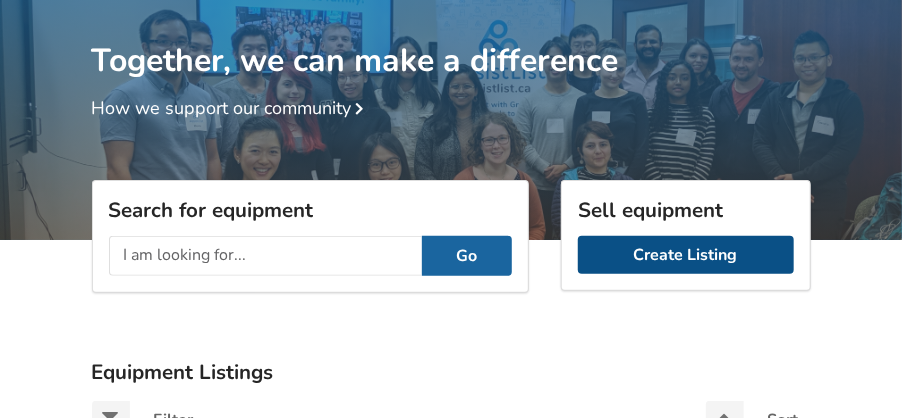 click on "Create Listing" at bounding box center [686, 255] 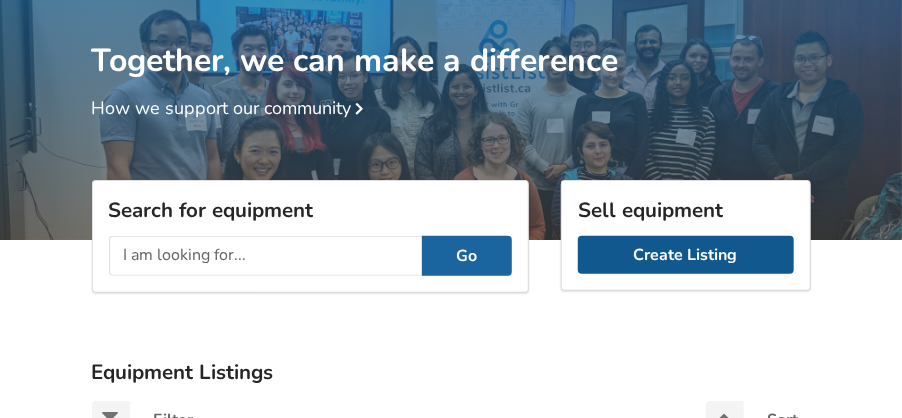 scroll, scrollTop: 99, scrollLeft: 0, axis: vertical 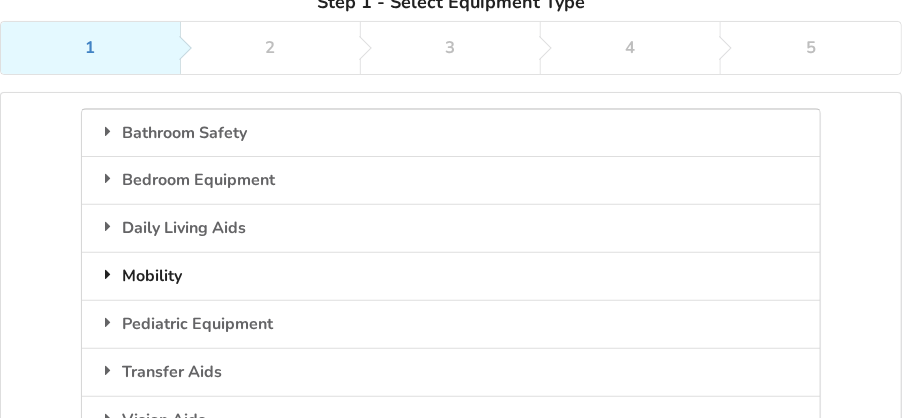 click on "Mobility" at bounding box center [451, 276] 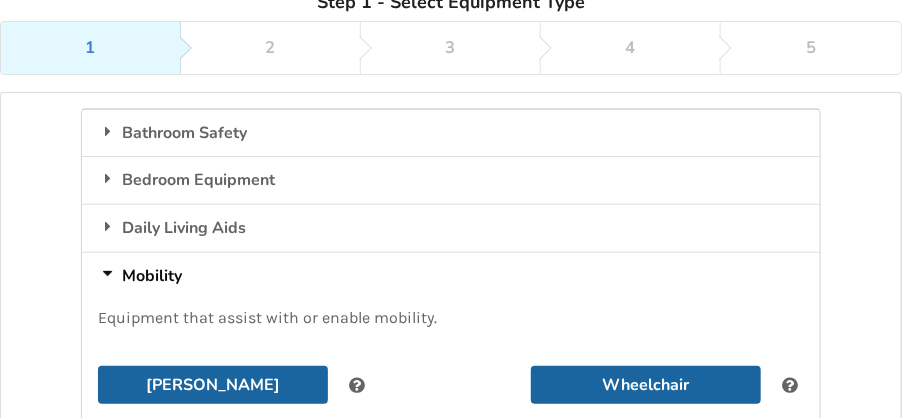 scroll, scrollTop: 199, scrollLeft: 0, axis: vertical 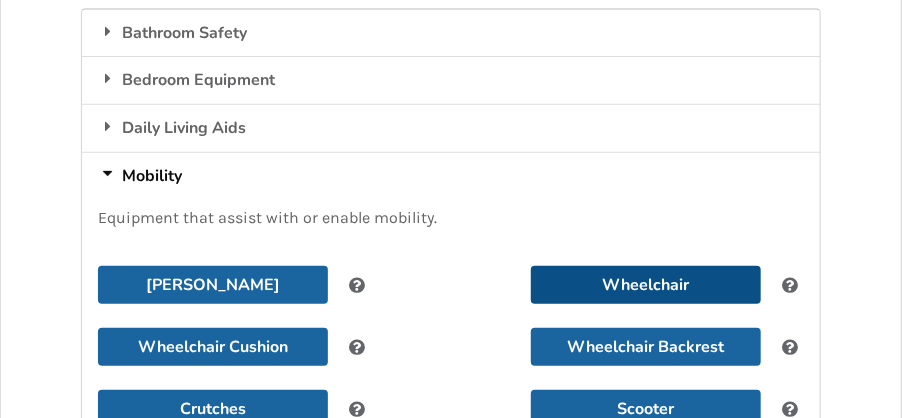 click on "Wheelchair" at bounding box center (646, 285) 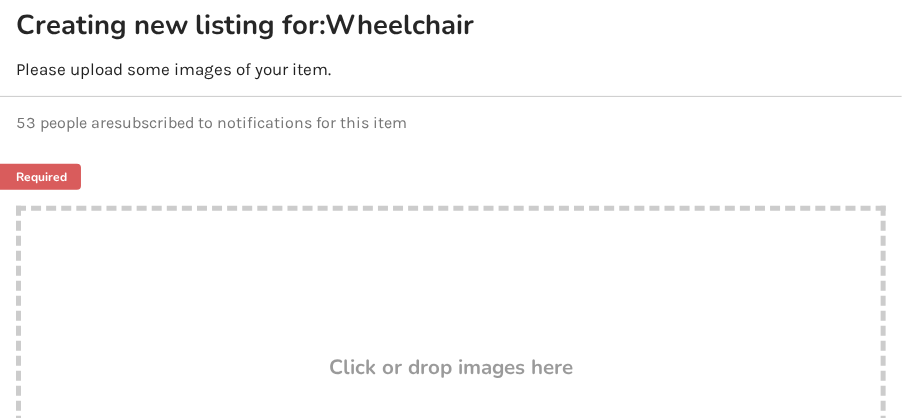 scroll, scrollTop: 299, scrollLeft: 0, axis: vertical 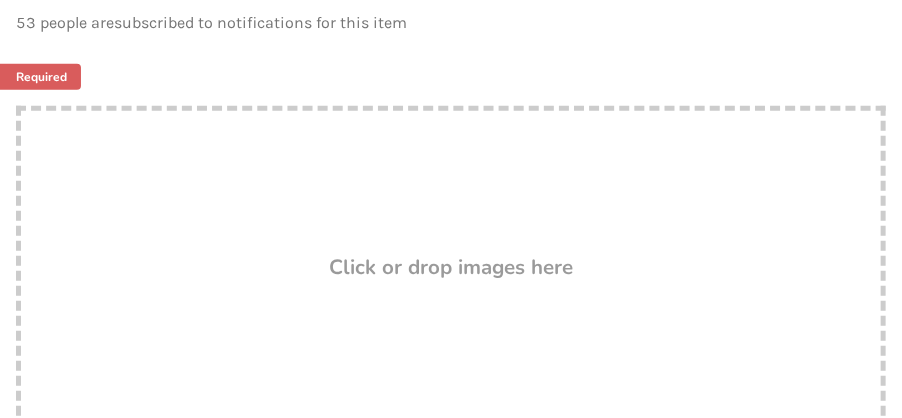 click on "Click or drop images here" at bounding box center (451, 267) 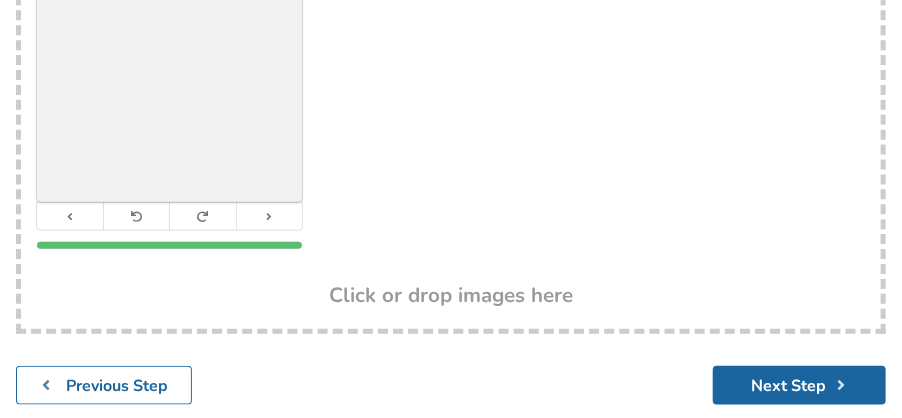 scroll, scrollTop: 699, scrollLeft: 0, axis: vertical 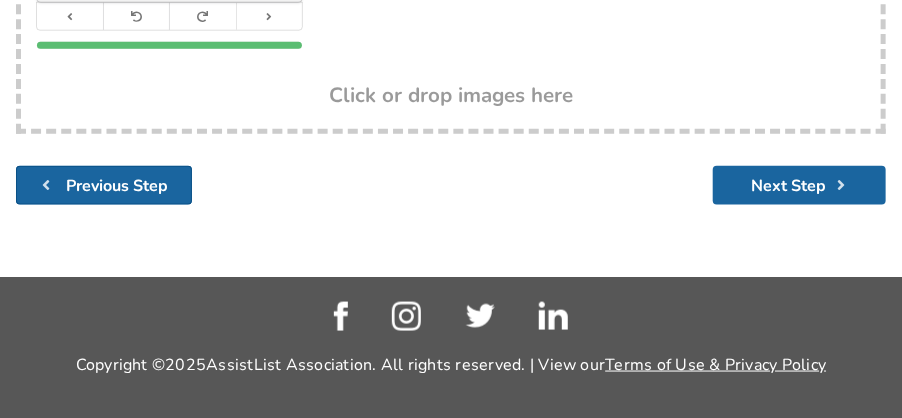 click on "Previous Step" at bounding box center (117, 186) 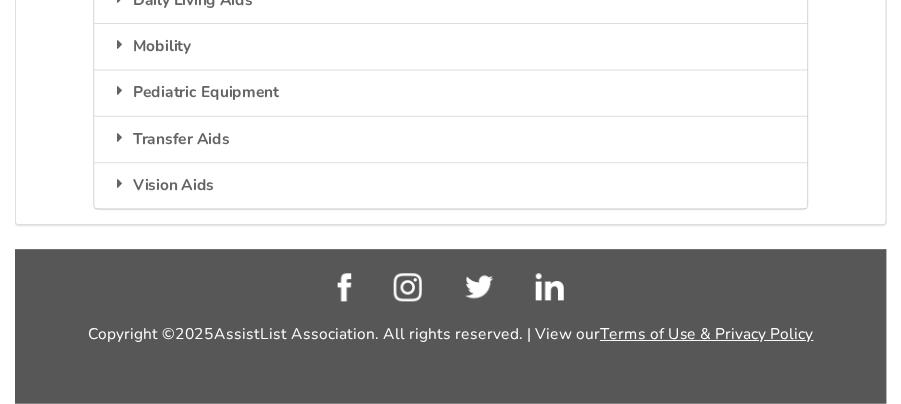 scroll, scrollTop: 325, scrollLeft: 0, axis: vertical 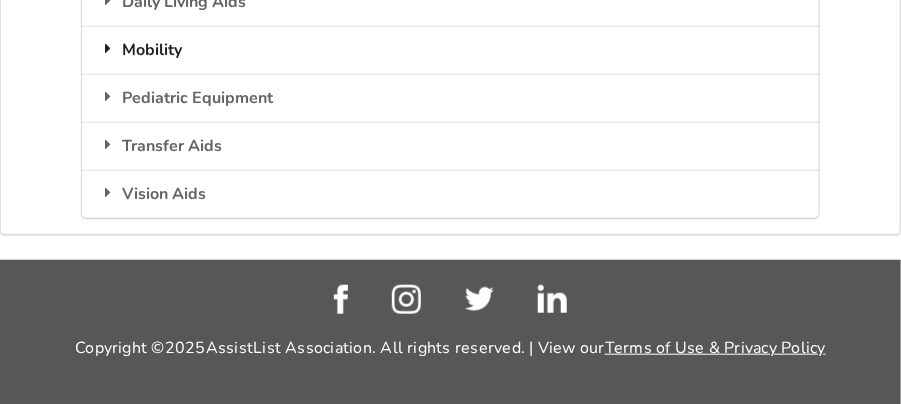 click on "Mobility" at bounding box center (450, 50) 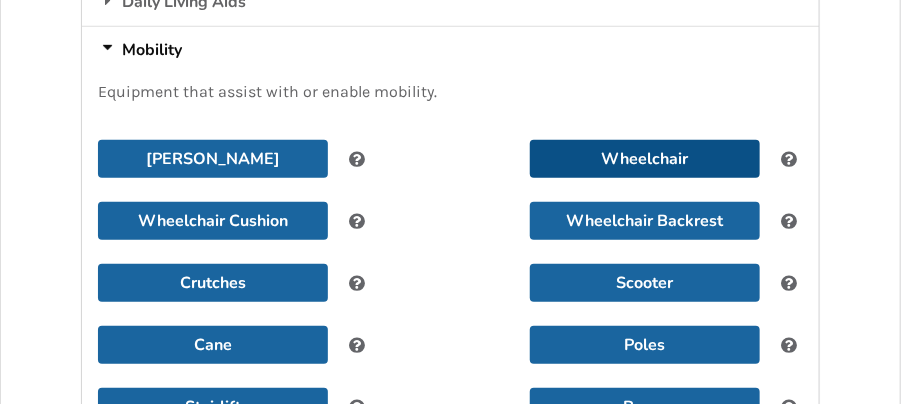 click on "Wheelchair" at bounding box center (645, 159) 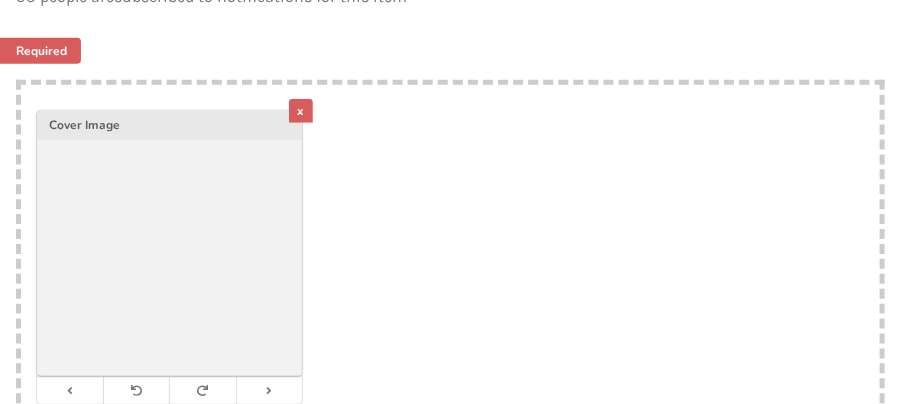 click on "x" at bounding box center [301, 111] 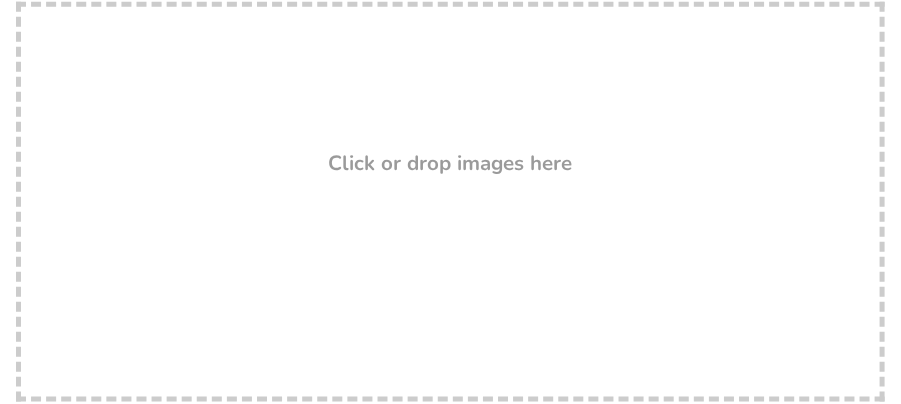 scroll, scrollTop: 303, scrollLeft: 0, axis: vertical 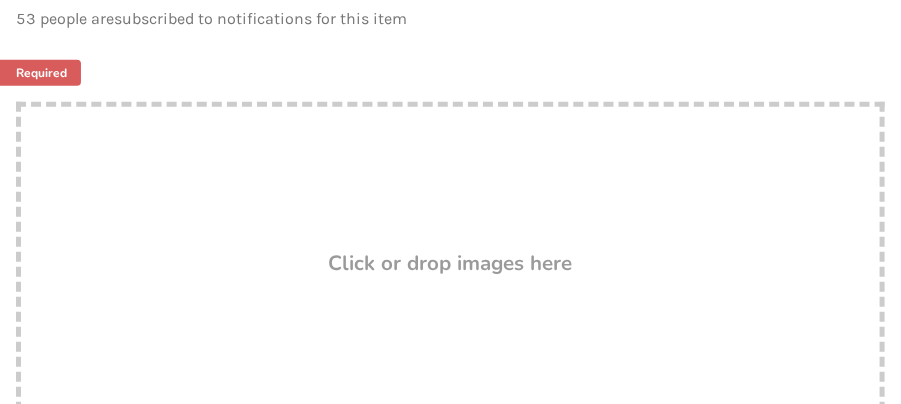 click on "Required Drop here! Click or drop images here" at bounding box center [450, 281] 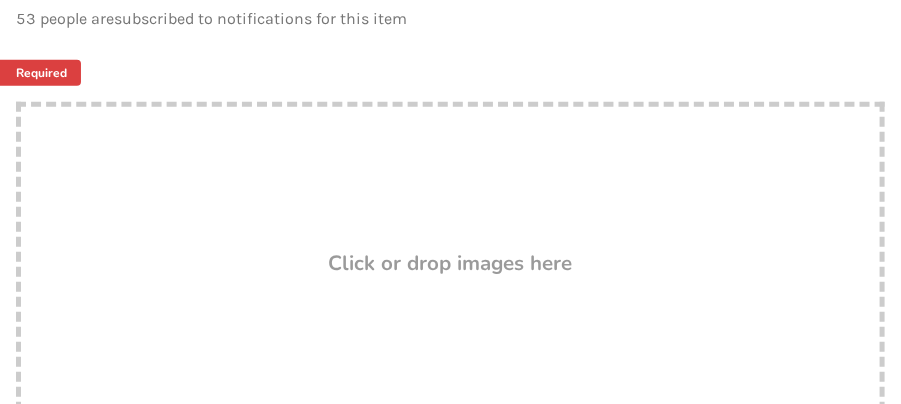 click on "Required" at bounding box center [34, 73] 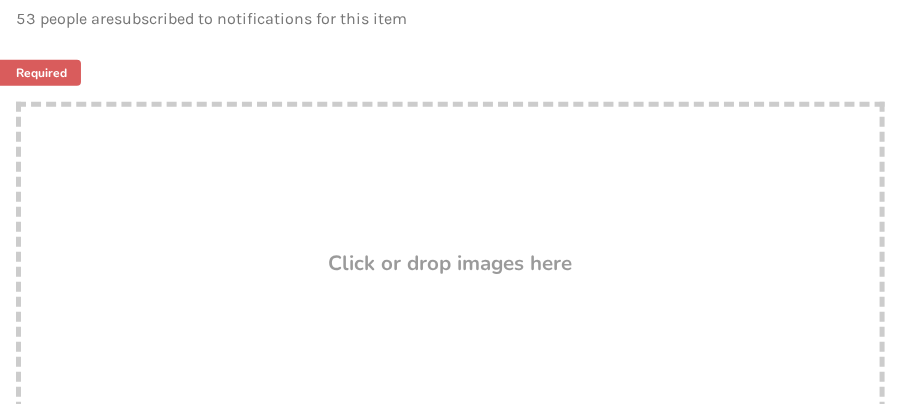 scroll, scrollTop: 325, scrollLeft: 0, axis: vertical 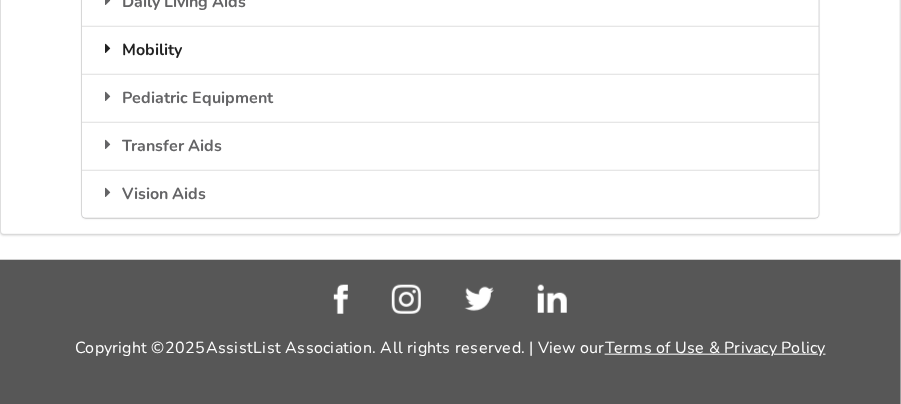 click on "Mobility" at bounding box center [450, 50] 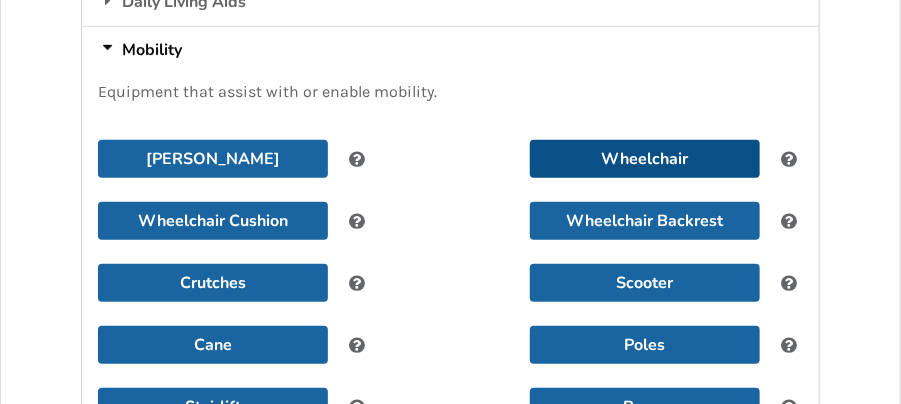 click on "Wheelchair" at bounding box center [645, 159] 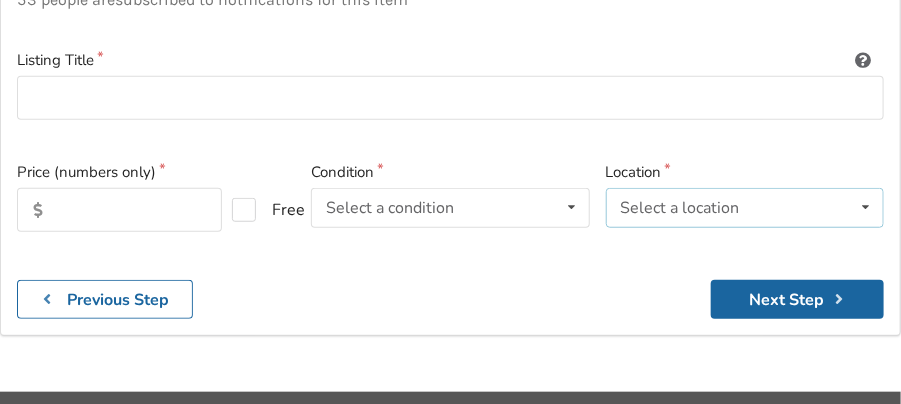 click at bounding box center (866, 207) 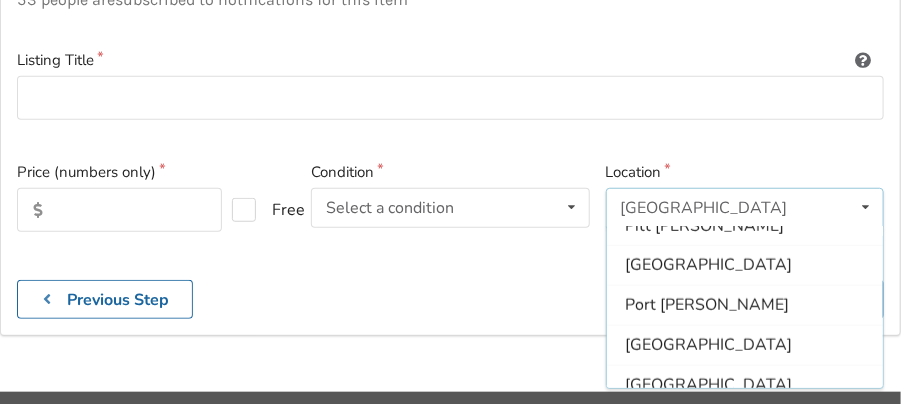 scroll, scrollTop: 674, scrollLeft: 0, axis: vertical 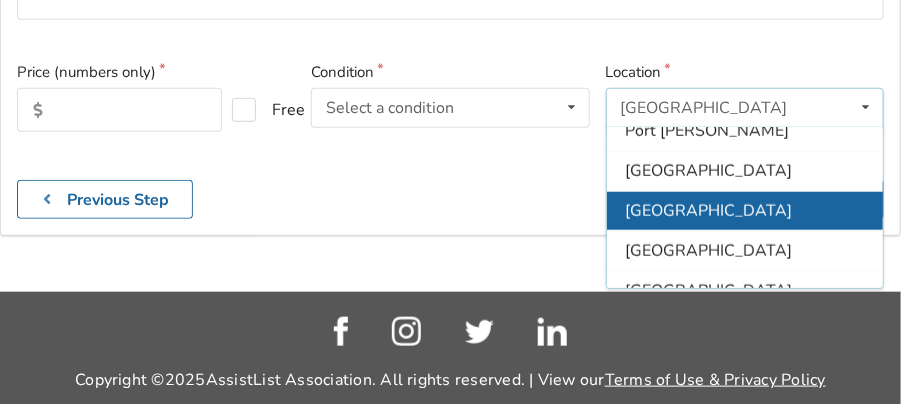 click on "[GEOGRAPHIC_DATA]" at bounding box center [745, 211] 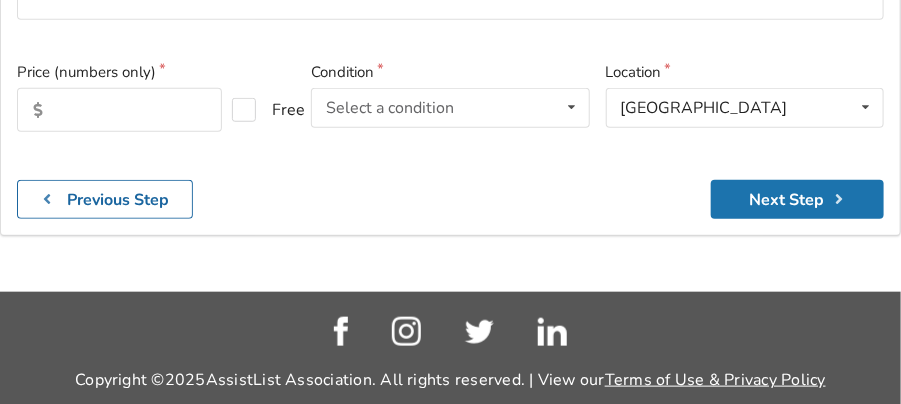 click on "Next Step" at bounding box center (797, 199) 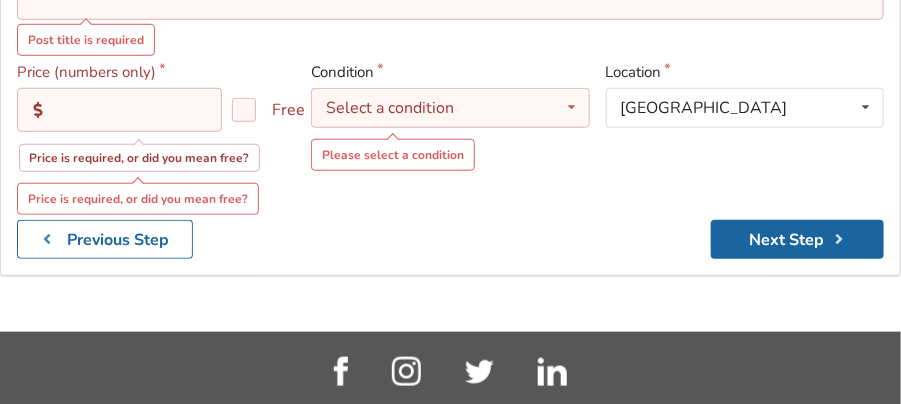 click at bounding box center (119, 110) 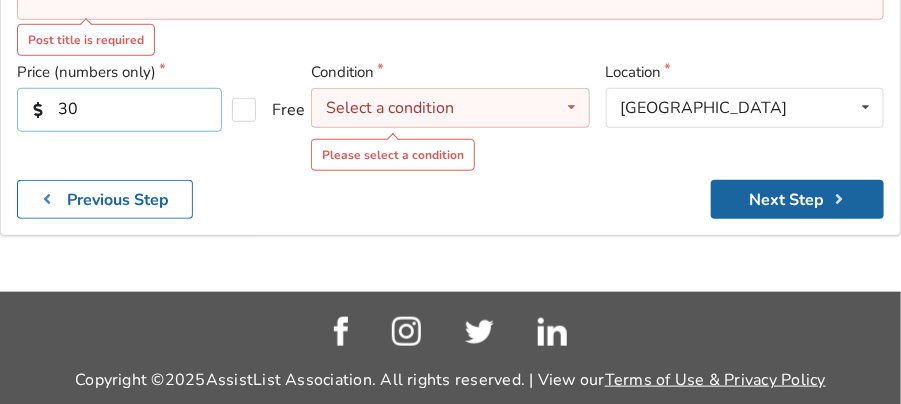 type on "30" 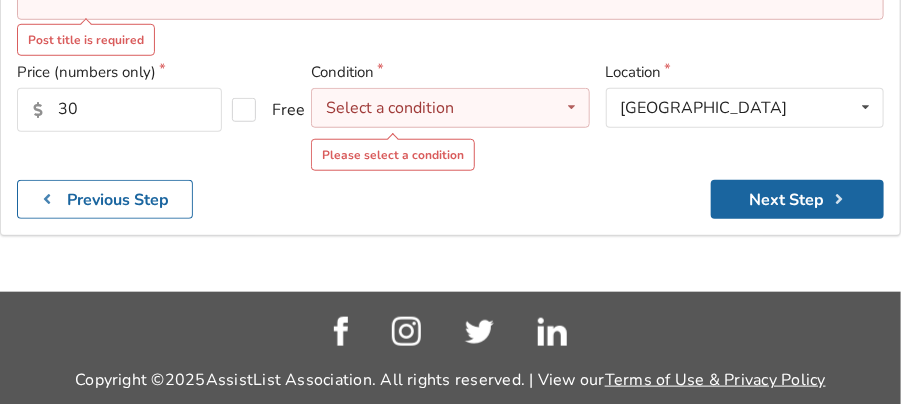click on "Select a condition Brand New Less Than 1 Year 1 To 2 Years 3 To 5 Years Over 5 Years" at bounding box center [450, 108] 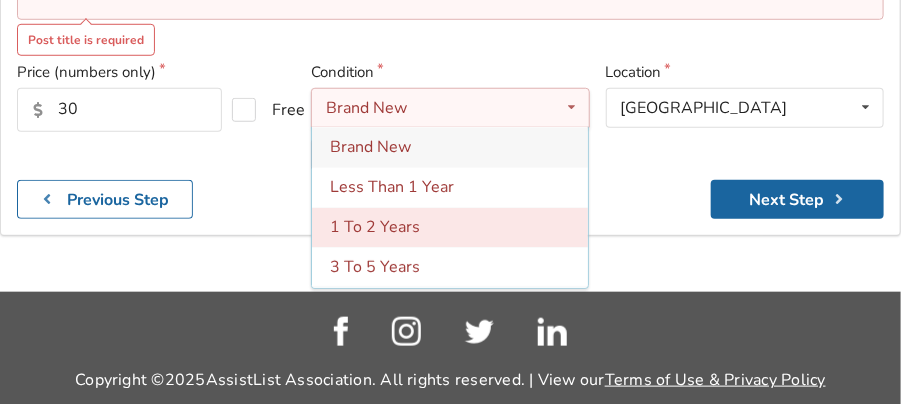 scroll, scrollTop: 38, scrollLeft: 0, axis: vertical 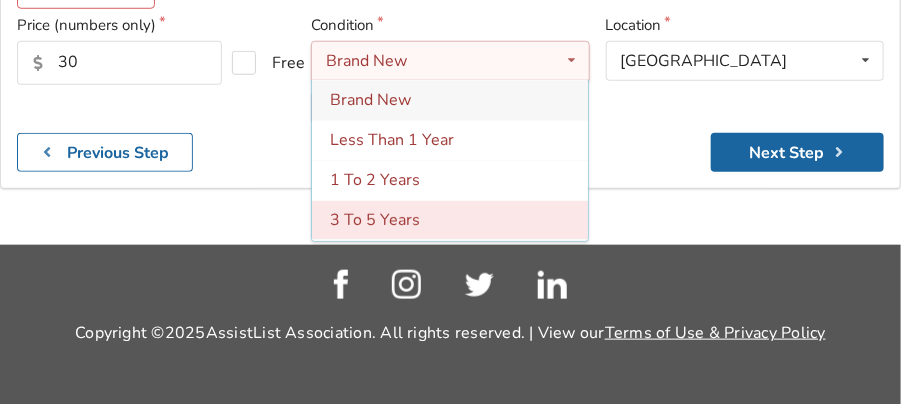 click on "3 To 5 Years" at bounding box center [376, 220] 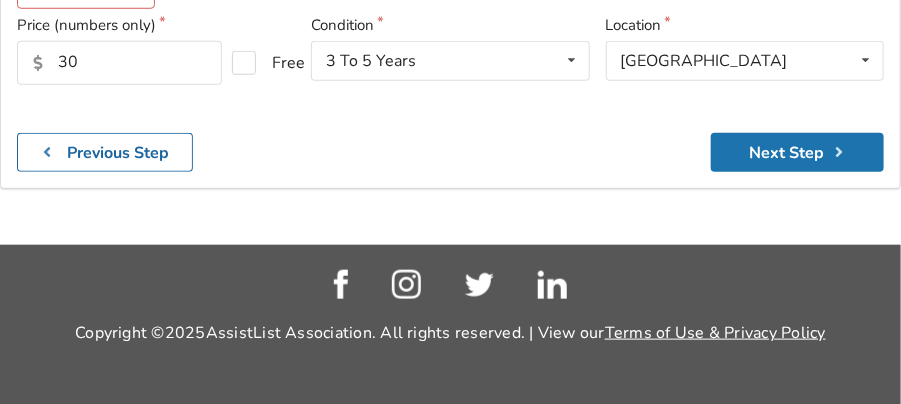 click on "Next Step" at bounding box center [797, 152] 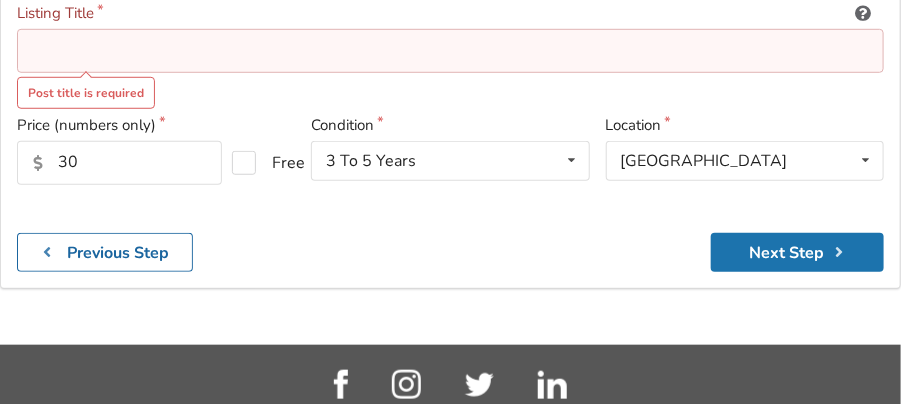 scroll, scrollTop: 272, scrollLeft: 0, axis: vertical 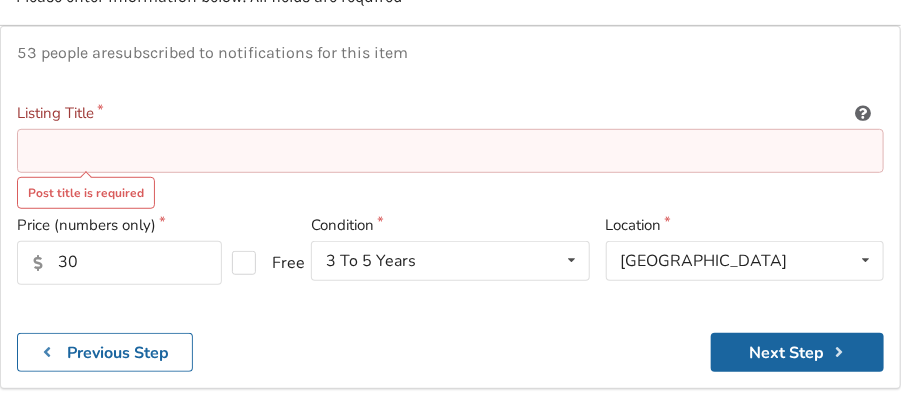 click at bounding box center [450, 151] 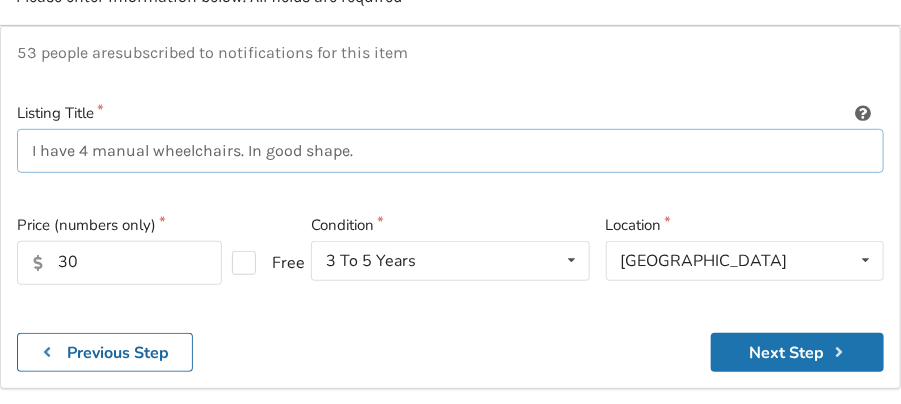 type on "I have 4 manual wheelchairs. In good shape." 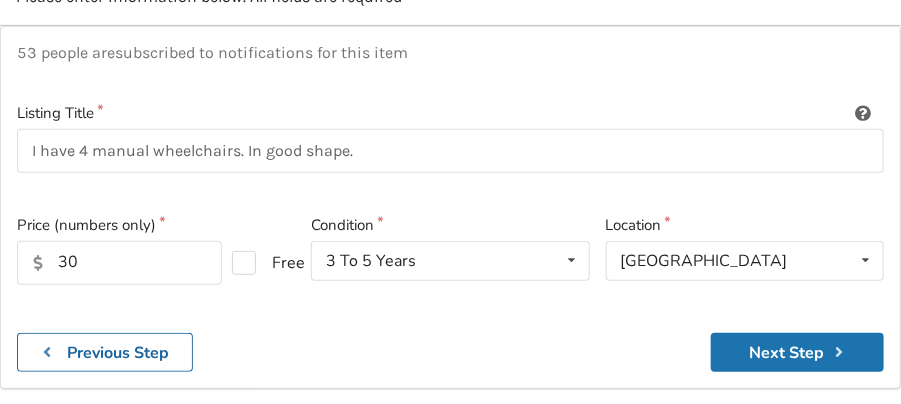 click on "Next Step" at bounding box center [797, 352] 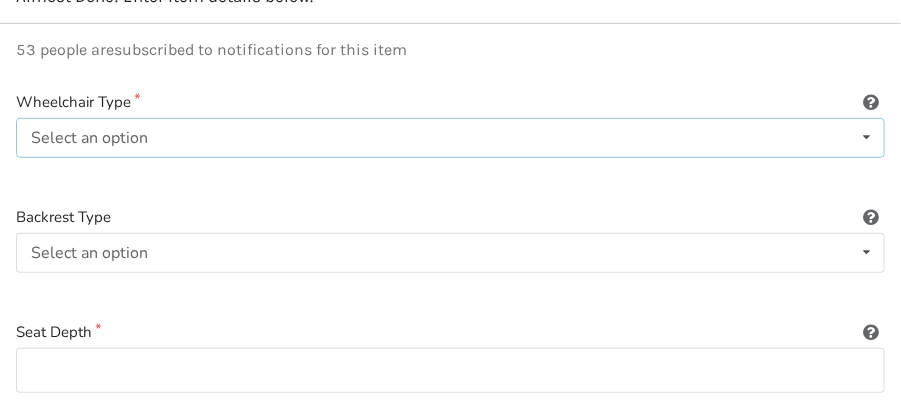 click on "Select an option Power/electric Manual Transport Tilt" at bounding box center [450, 138] 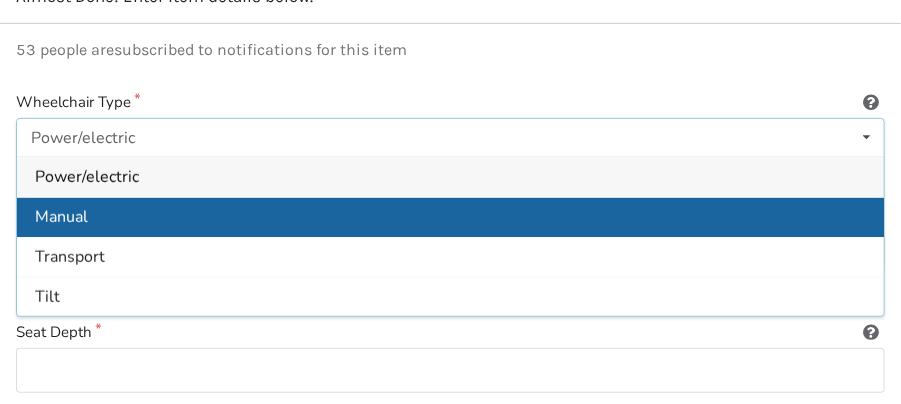 click on "Manual" at bounding box center (450, 217) 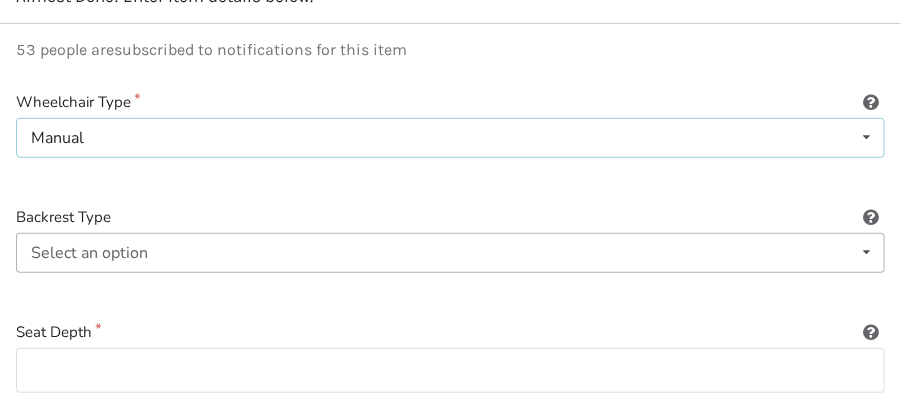 scroll, scrollTop: 372, scrollLeft: 0, axis: vertical 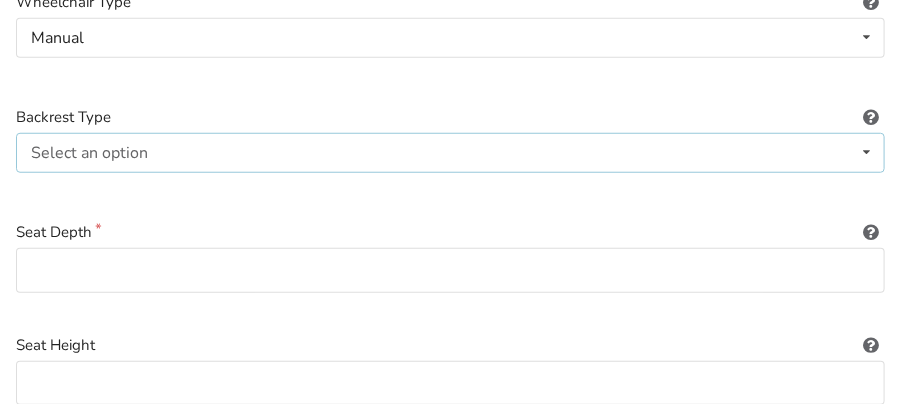 click on "Select an option" at bounding box center [89, 153] 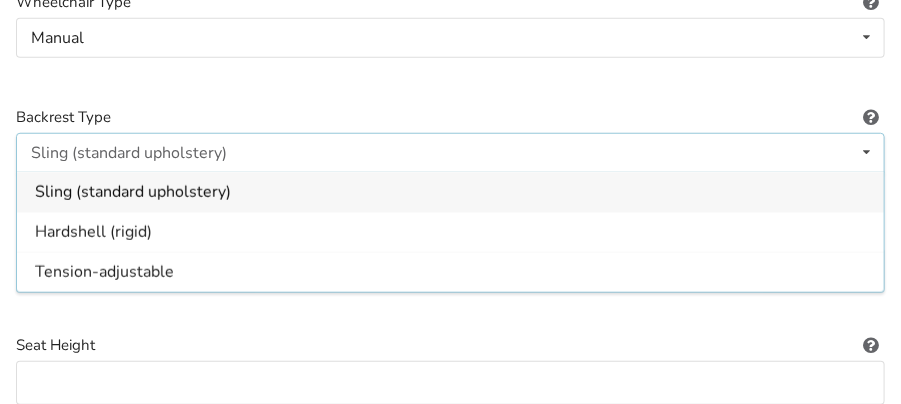 click on "Sling (standard upholstery)" at bounding box center [129, 153] 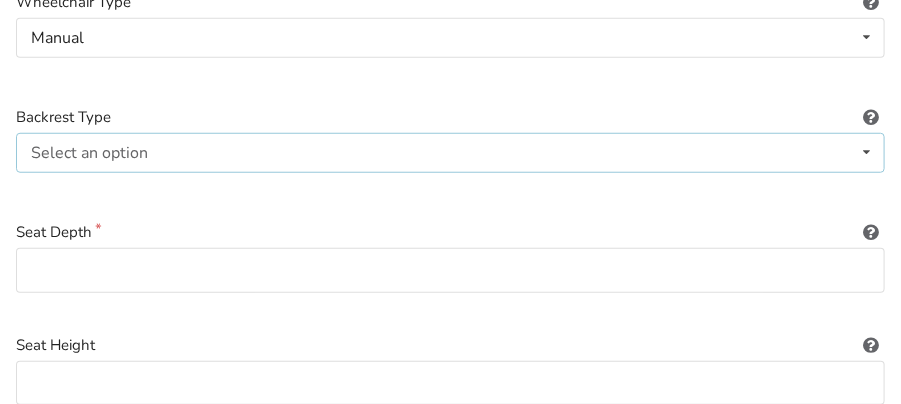 click on "Select an option" at bounding box center [89, 153] 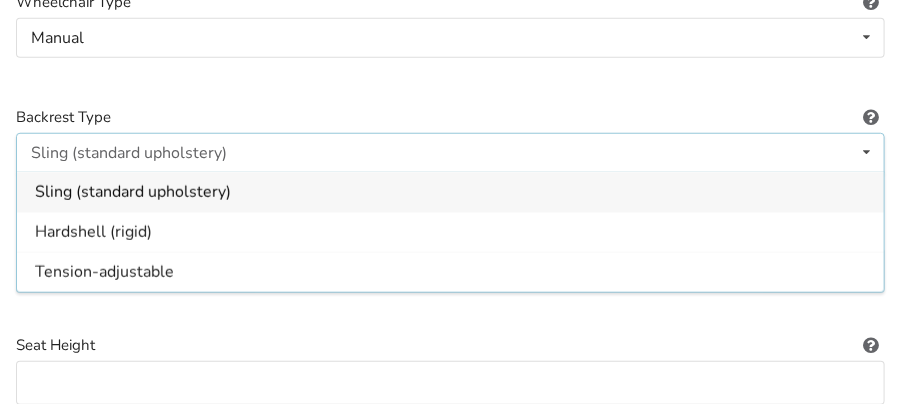 click on "Sling (standard upholstery)" at bounding box center [133, 193] 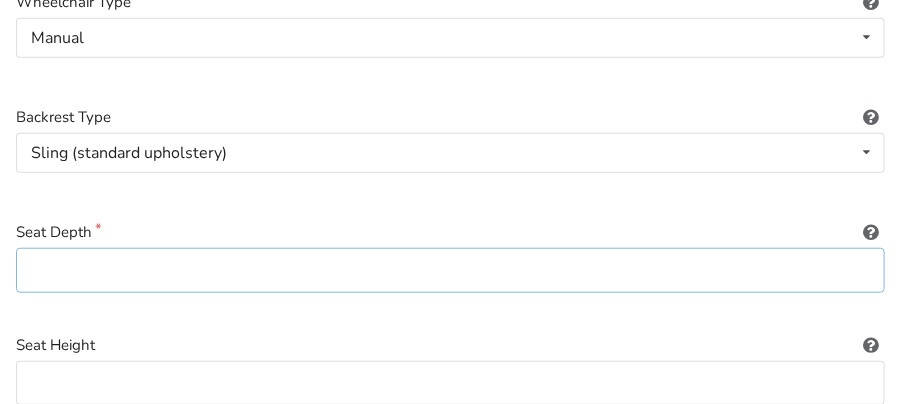 click at bounding box center (450, 270) 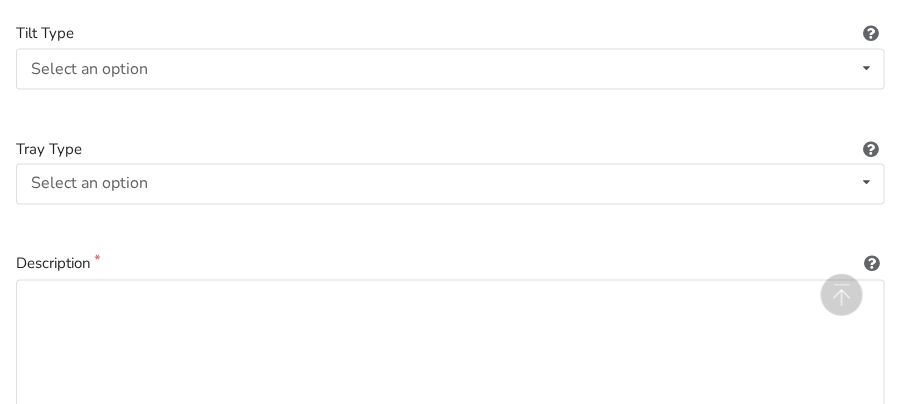scroll, scrollTop: 3072, scrollLeft: 0, axis: vertical 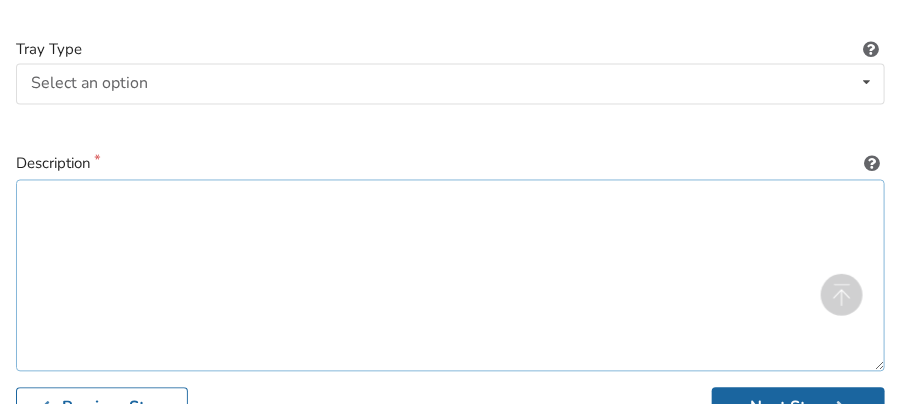 click at bounding box center [450, 276] 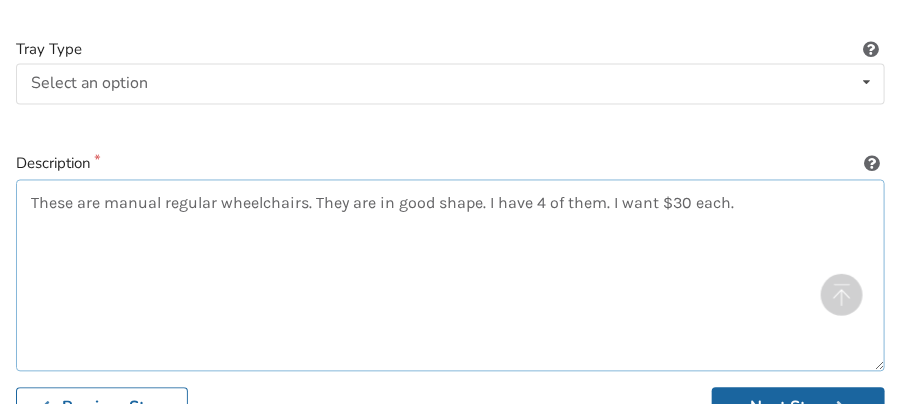 scroll, scrollTop: 3172, scrollLeft: 0, axis: vertical 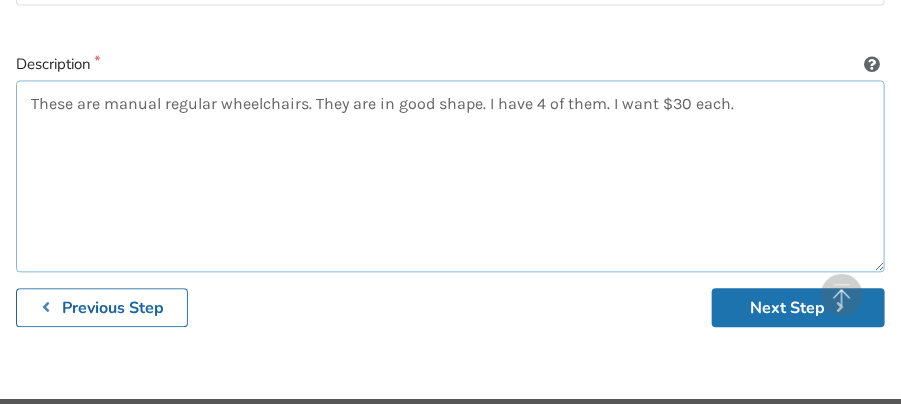 type on "These are manual regular wheelchairs. They are in good shape. I have 4 of them. I want $30 each." 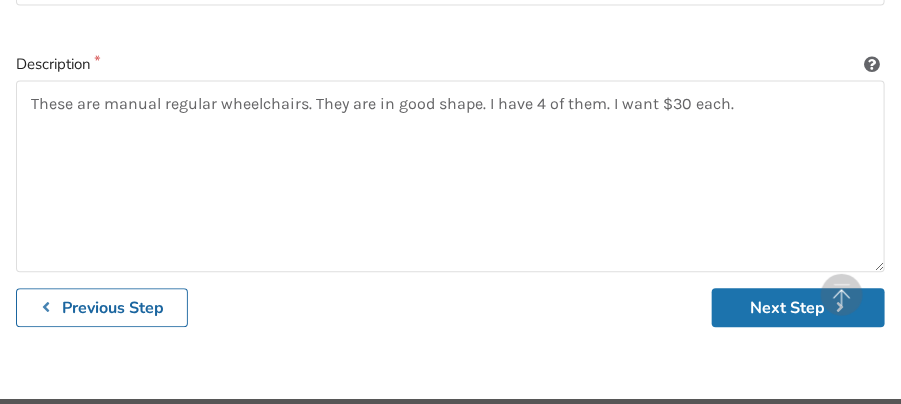 click on "Next Step" at bounding box center (798, 307) 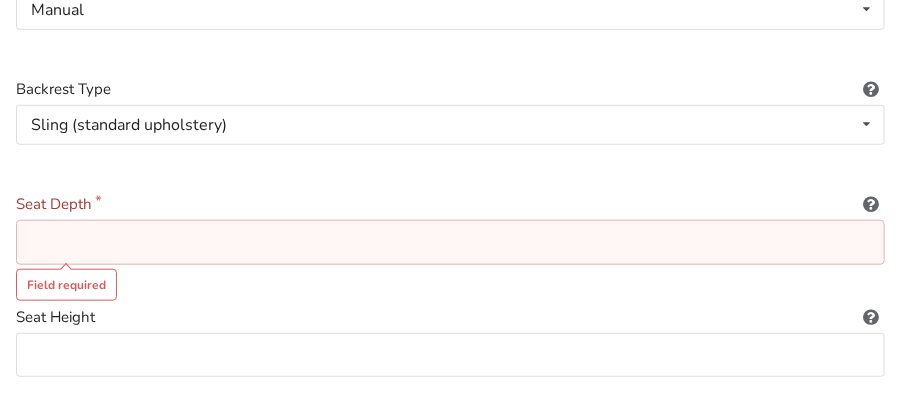 scroll, scrollTop: 500, scrollLeft: 0, axis: vertical 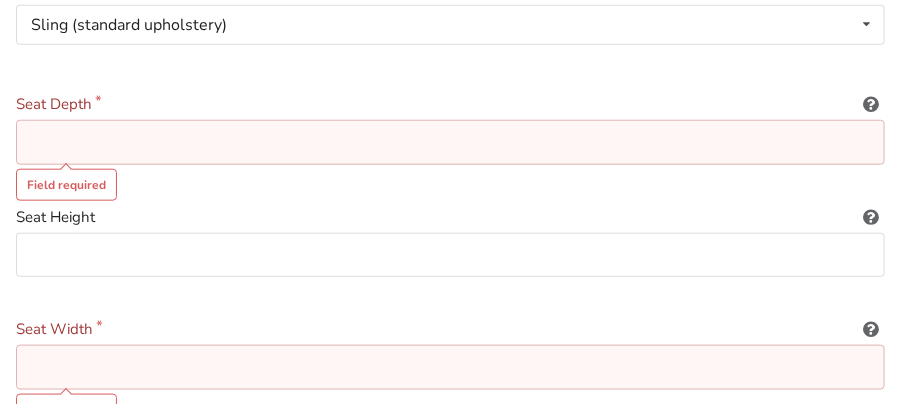 click at bounding box center [450, 142] 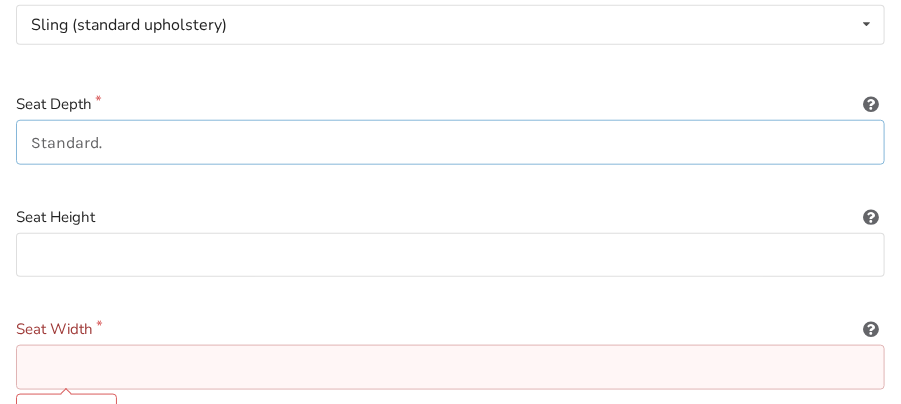 scroll, scrollTop: 600, scrollLeft: 0, axis: vertical 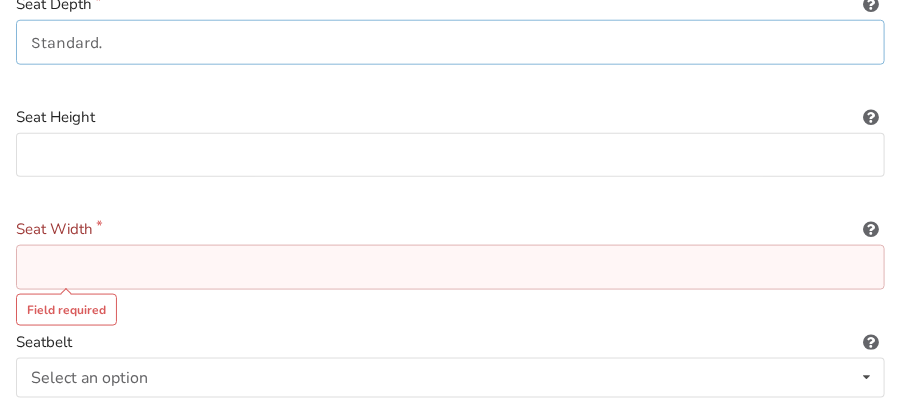 type on "Standard." 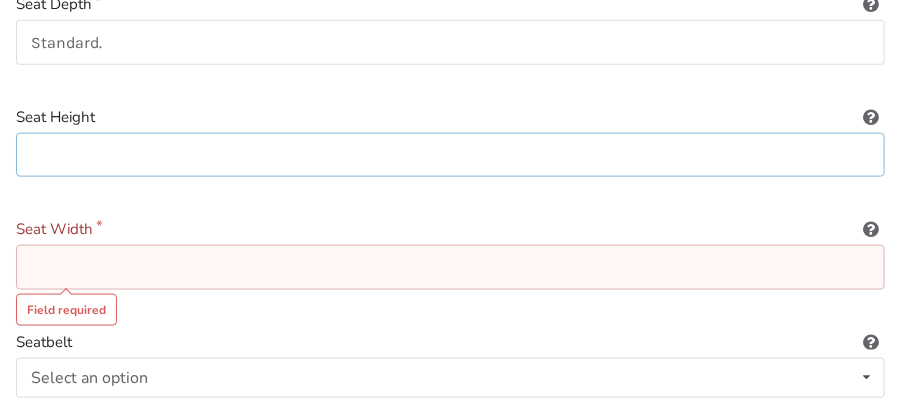 click at bounding box center [450, 155] 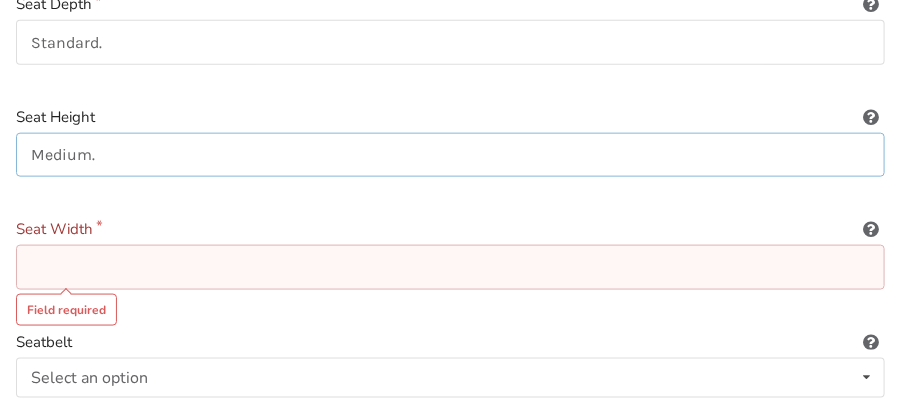 scroll, scrollTop: 700, scrollLeft: 0, axis: vertical 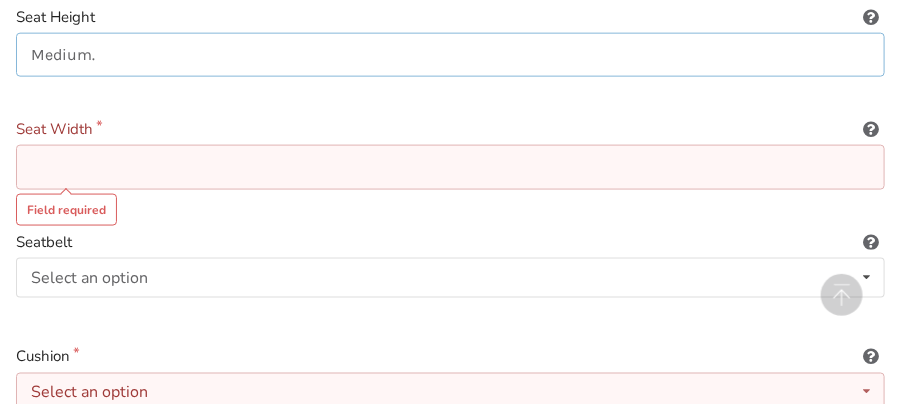 type on "Medium." 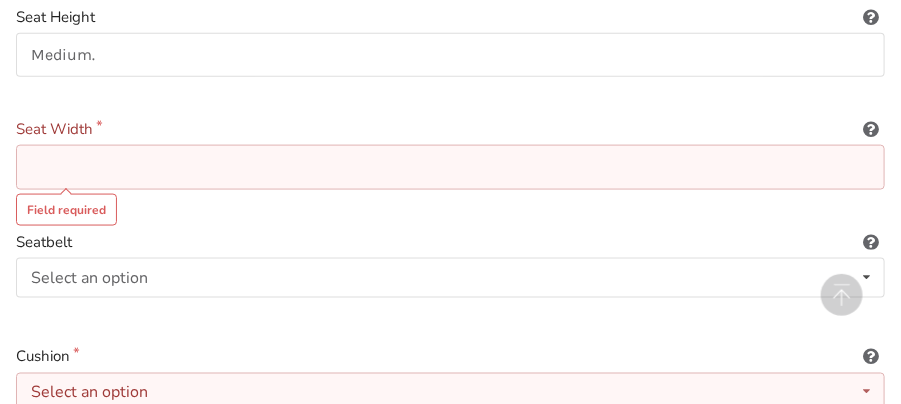click at bounding box center [450, 167] 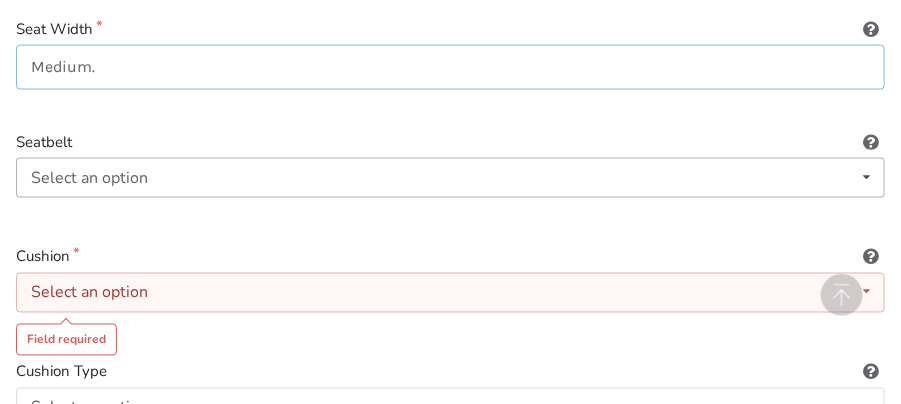 scroll, scrollTop: 900, scrollLeft: 0, axis: vertical 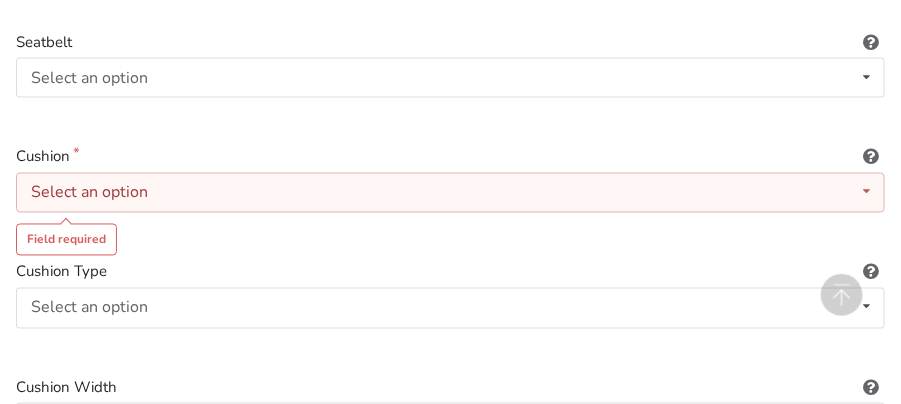 type on "Medium." 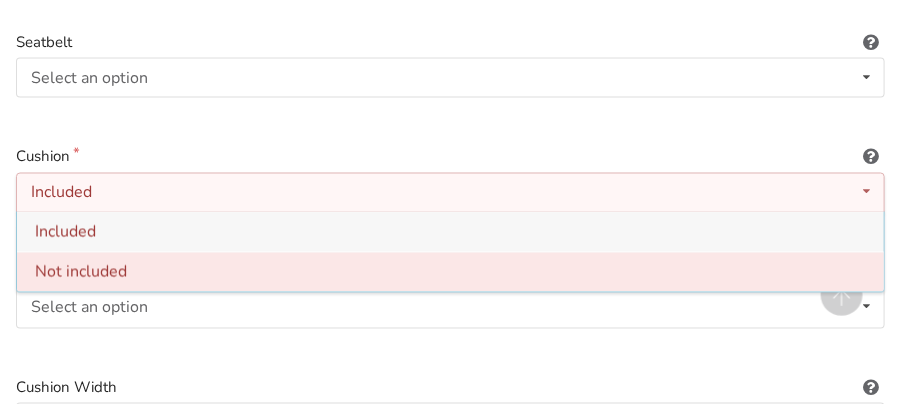 click on "Not included" at bounding box center (81, 273) 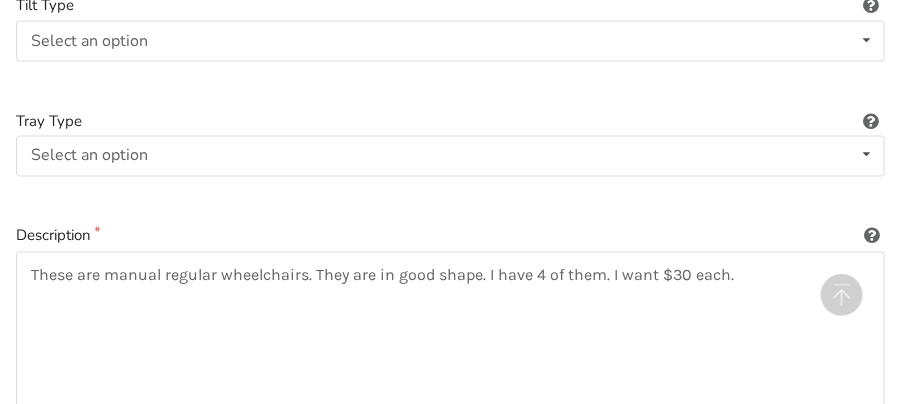scroll, scrollTop: 3200, scrollLeft: 0, axis: vertical 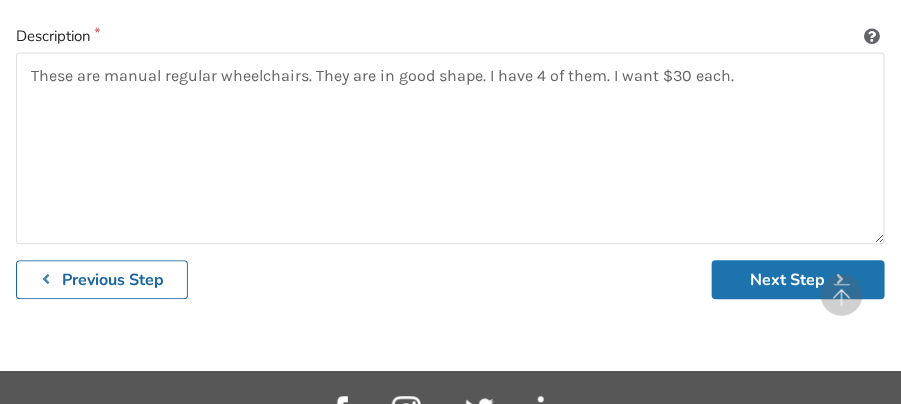 click on "Next Step" at bounding box center [798, 279] 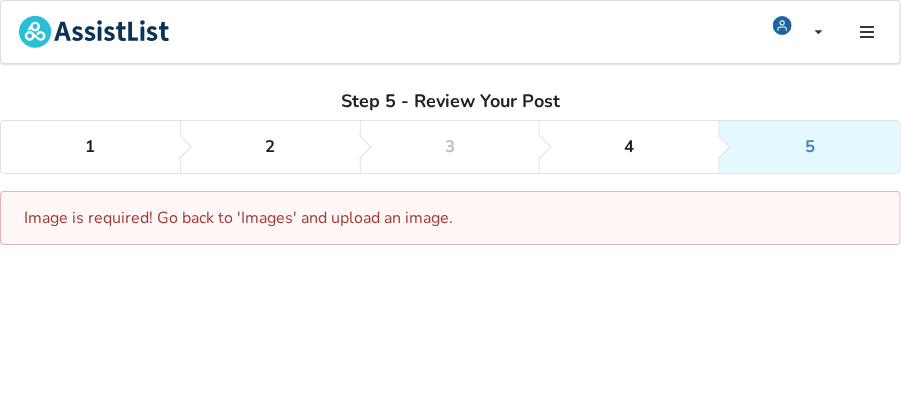 scroll, scrollTop: 189, scrollLeft: 0, axis: vertical 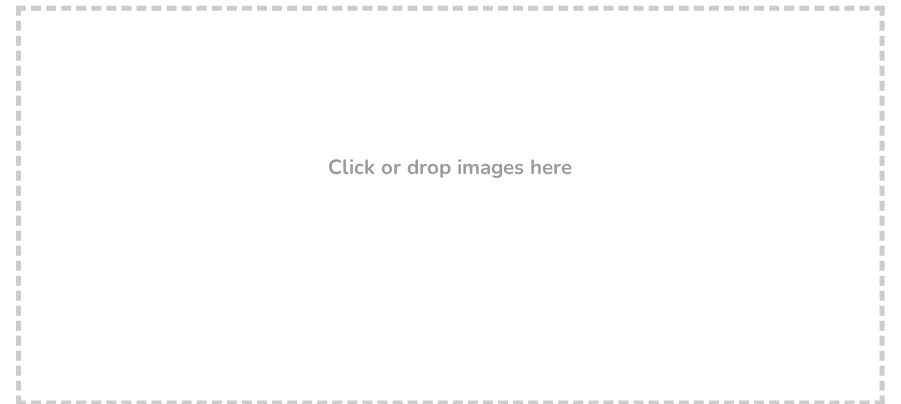click on "Click or drop images here" at bounding box center [451, 167] 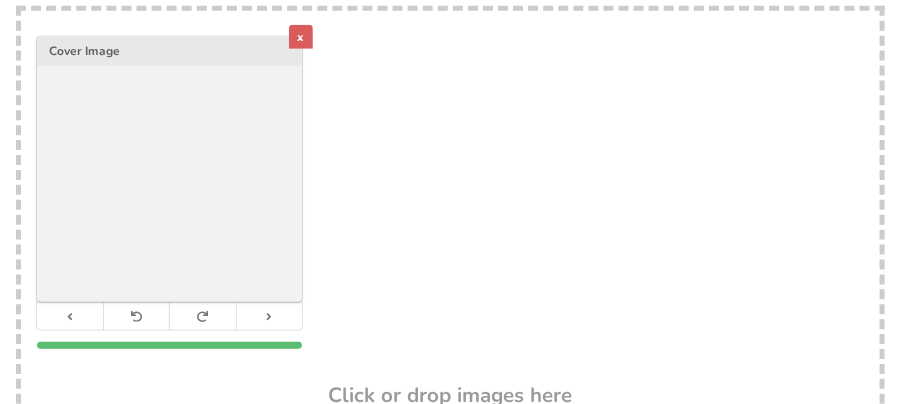 click on "x" at bounding box center (301, 37) 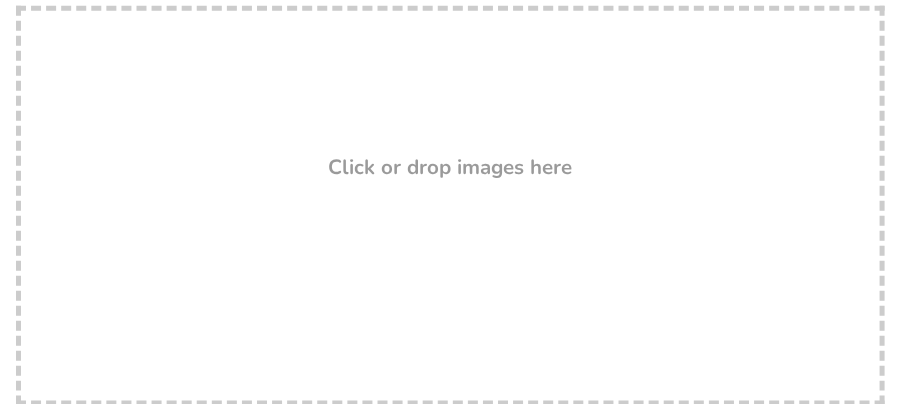 click on "Drop here! Click or drop images here" at bounding box center [450, 206] 